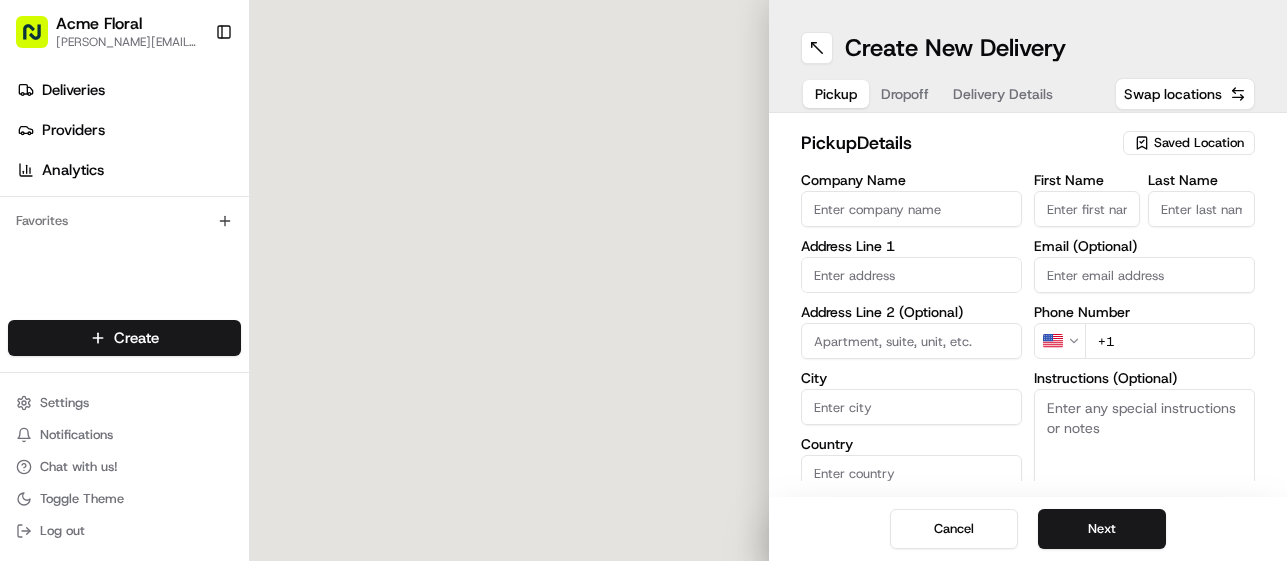 scroll, scrollTop: 0, scrollLeft: 0, axis: both 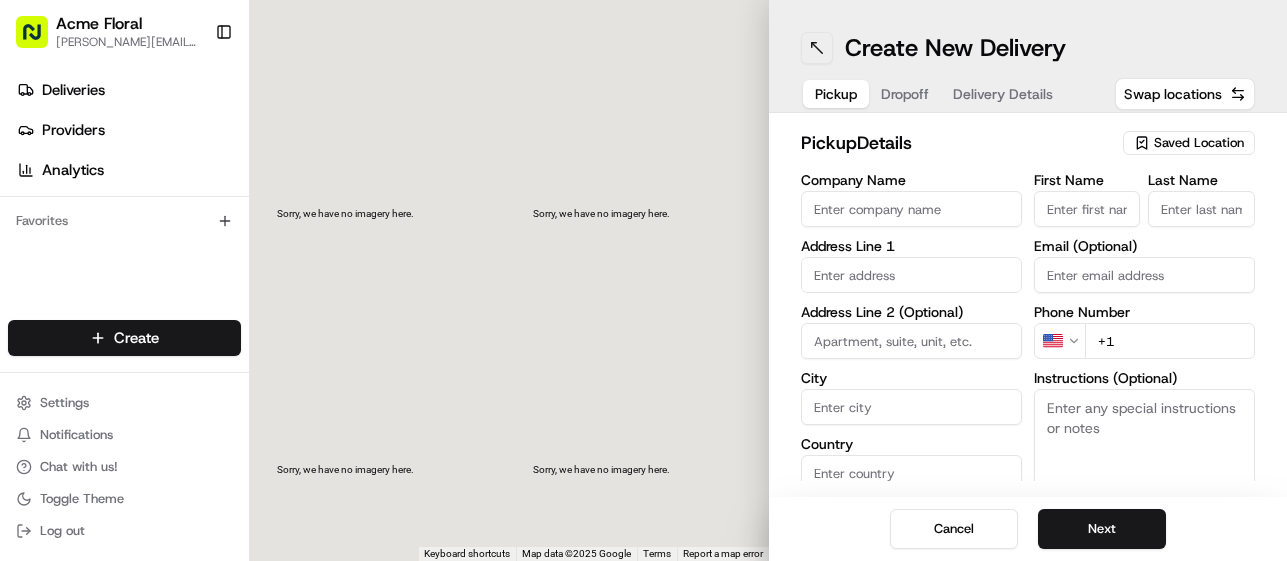 click at bounding box center [817, 48] 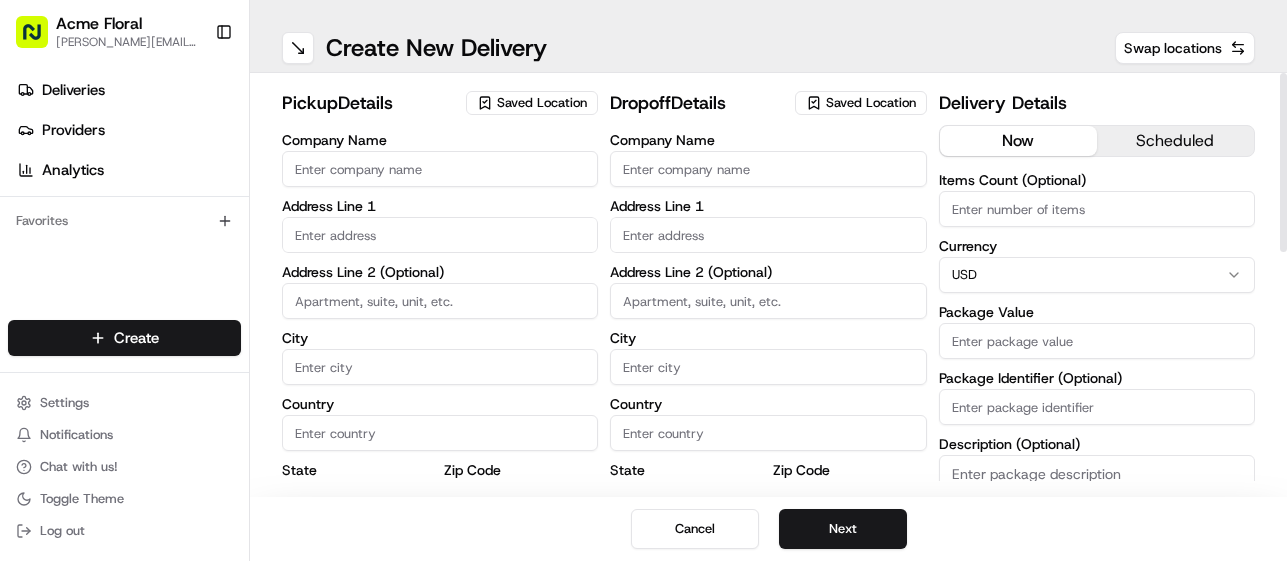 click on "Saved Location" at bounding box center (542, 103) 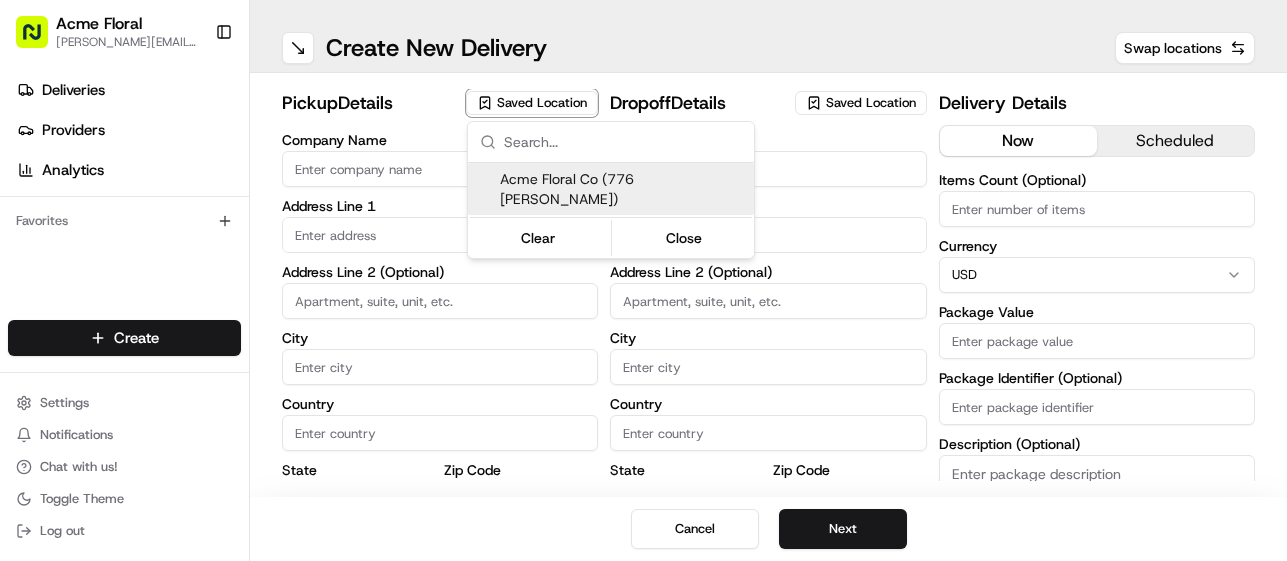 click on "Acme Floral Co (776 [PERSON_NAME])" at bounding box center (623, 189) 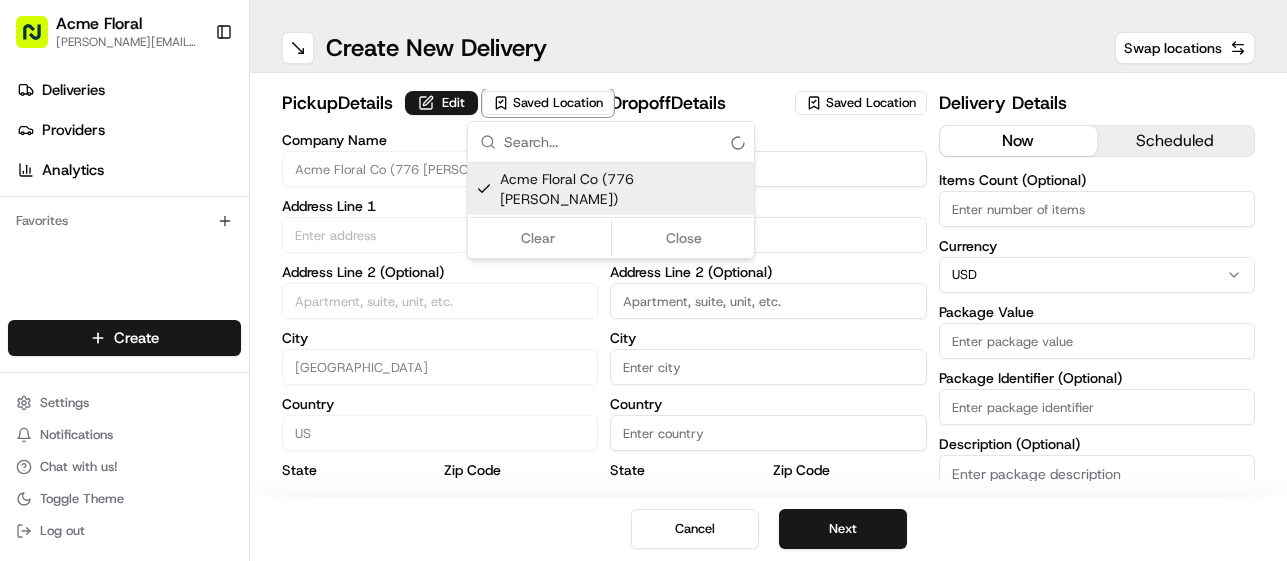 type on "Acme Floral Co (776 [PERSON_NAME])" 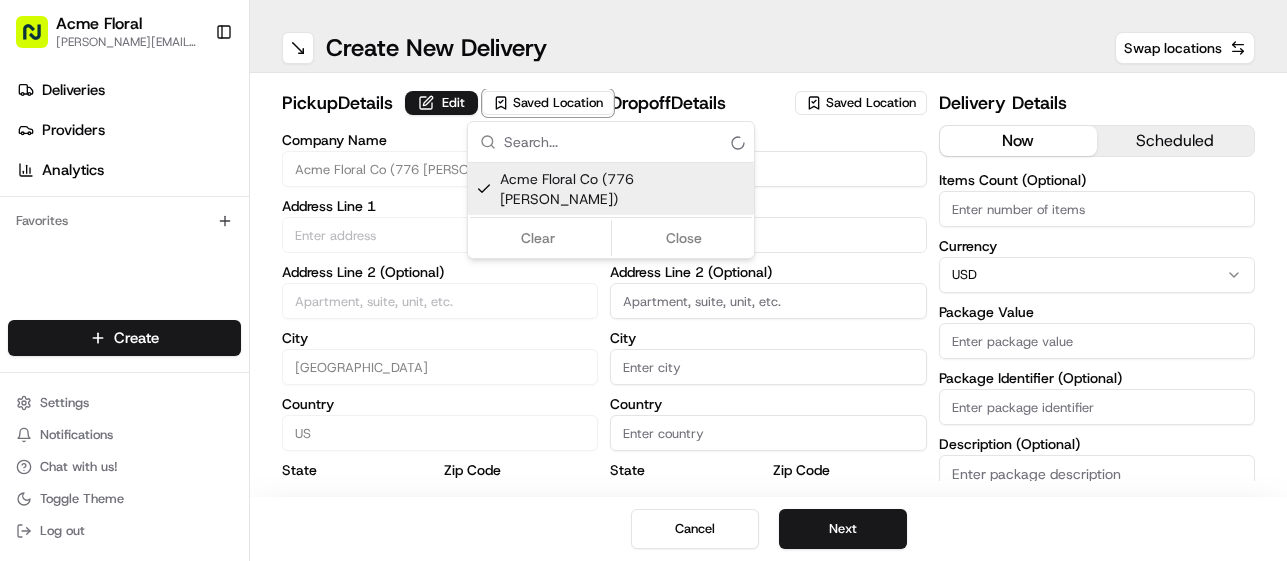 type on "[GEOGRAPHIC_DATA]" 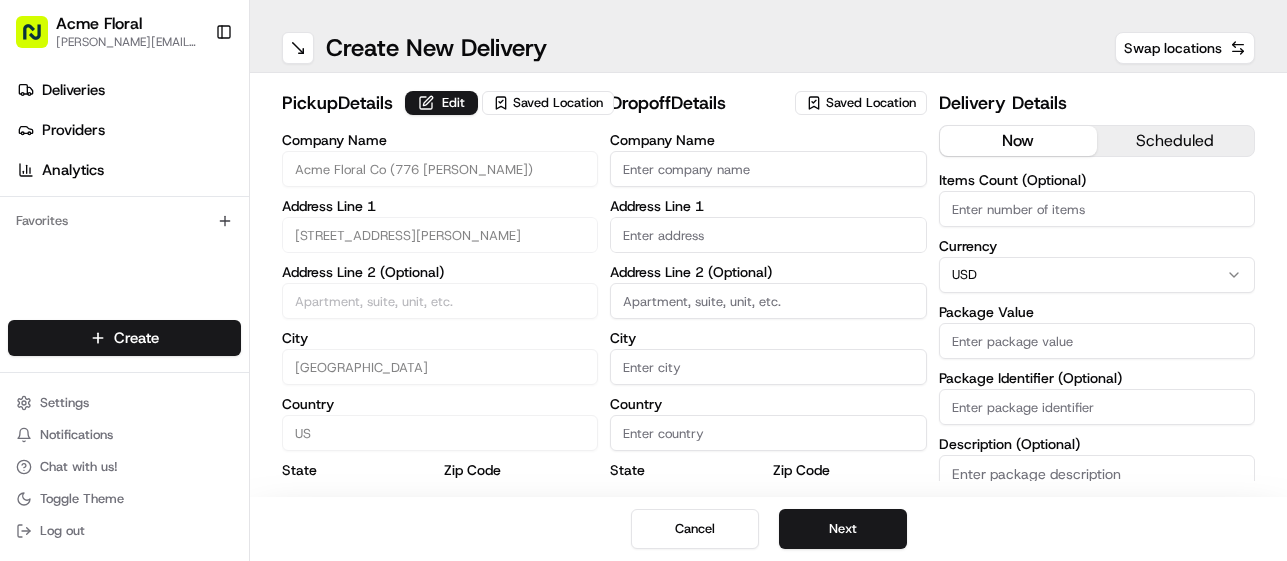 click on "Acme Floral [PERSON_NAME][EMAIL_ADDRESS][DOMAIN_NAME] Toggle Sidebar Deliveries Providers Analytics Favorites Main Menu Members & Organization Organization Users Roles Preferences Customization Tracking Orchestration Automations Dispatch Strategy Locations Pickup Locations Dropoff Locations Billing Billing Refund Requests Integrations Notification Triggers Webhooks API Keys Request Logs Create Settings Notifications Chat with us! Toggle Theme Log out ← Move left → Move right ↑ Move up ↓ Move down + Zoom in - Zoom out Home Jump left by 75% End Jump right by 75% Page Up Jump up by 75% Page Down Jump down by 75% Map Data Map data ©2025 Google Map data ©2025 Google 2 m  Click to toggle between metric and imperial units Terms Create New Delivery Swap locations pickup  Details  Edit Saved Location Company Name Acme Floral Co (776 [PERSON_NAME]) Address Line 1 776 [PERSON_NAME] St Address Line 2 (Optional) City [GEOGRAPHIC_DATA] Country [GEOGRAPHIC_DATA] State [US_STATE] Zip Code 94117 First Name [PERSON_NAME] Last Name [PERSON_NAME] Email (Optional) Phone Number US" at bounding box center [643, 280] 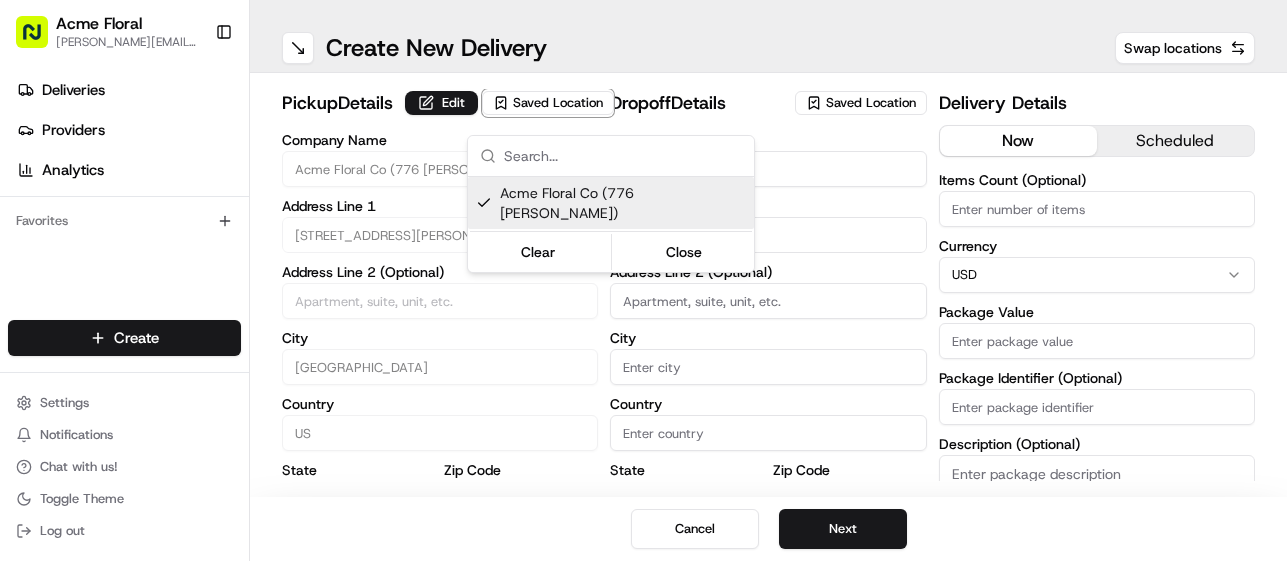 type on "O" 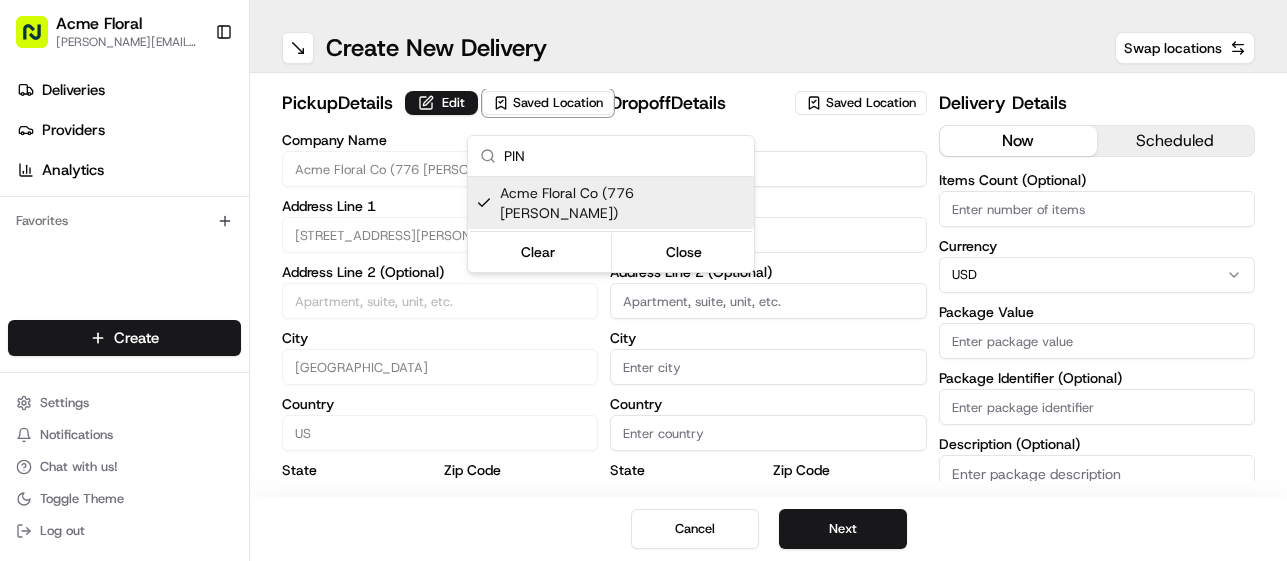 scroll, scrollTop: 0, scrollLeft: 0, axis: both 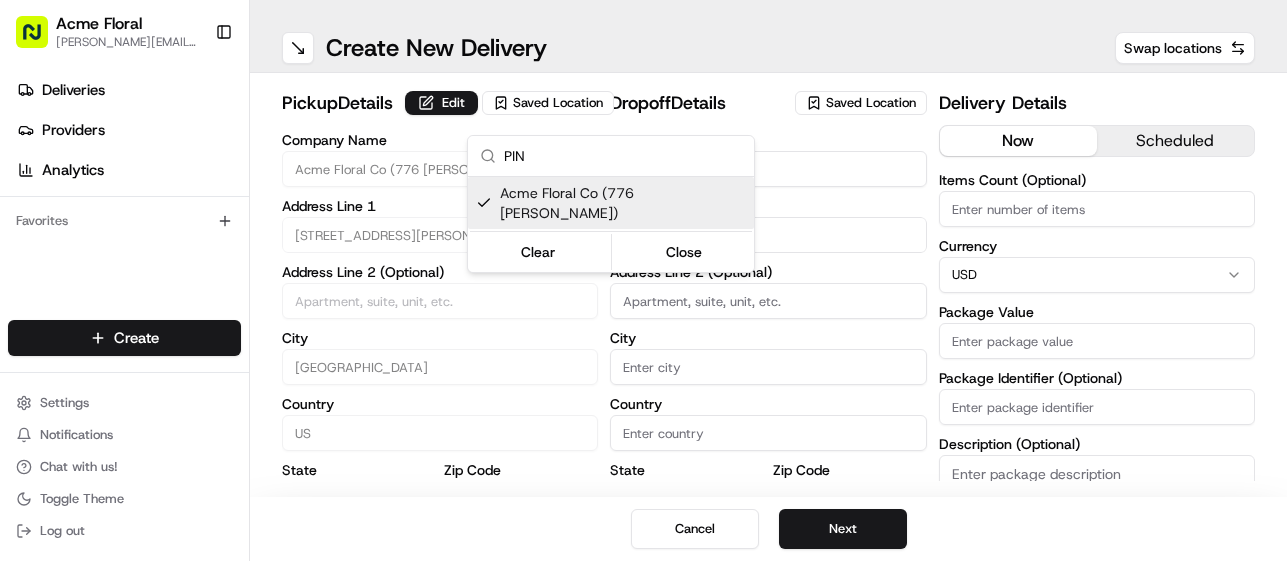 click on "Acme Floral [PERSON_NAME][EMAIL_ADDRESS][DOMAIN_NAME] Toggle Sidebar Deliveries Providers Analytics Favorites Main Menu Members & Organization Organization Users Roles Preferences Customization Tracking Orchestration Automations Dispatch Strategy Locations Pickup Locations Dropoff Locations Billing Billing Refund Requests Integrations Notification Triggers Webhooks API Keys Request Logs Create Settings Notifications Chat with us! Toggle Theme Log out ← Move left → Move right ↑ Move up ↓ Move down + Zoom in - Zoom out Home Jump left by 75% End Jump right by 75% Page Up Jump up by 75% Page Down Jump down by 75% Map Data Map data ©2025 Google Map data ©2025 Google 2 m  Click to toggle between metric and imperial units Terms Create New Delivery Swap locations pickup  Details  Edit Saved Location Company Name Acme Floral Co (776 [PERSON_NAME]) Address Line 1 776 [PERSON_NAME] St Address Line 2 (Optional) City [GEOGRAPHIC_DATA] Country [GEOGRAPHIC_DATA] State [US_STATE] Zip Code 94117 First Name [PERSON_NAME] Last Name [PERSON_NAME] Email (Optional) Phone Number US" at bounding box center [643, 280] 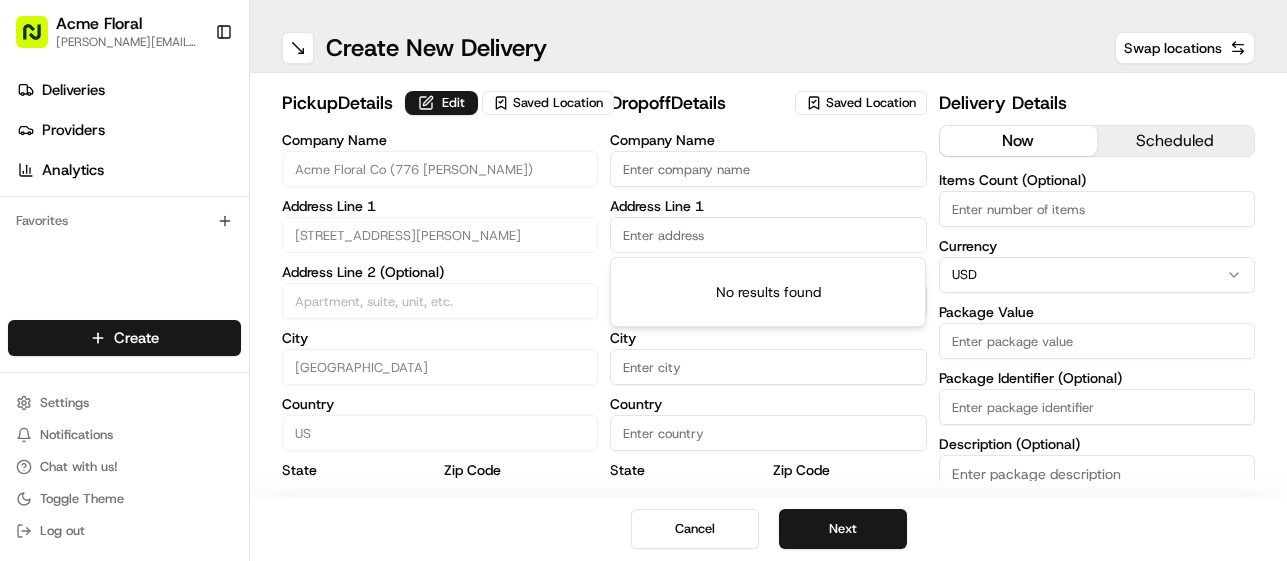 click at bounding box center [768, 235] 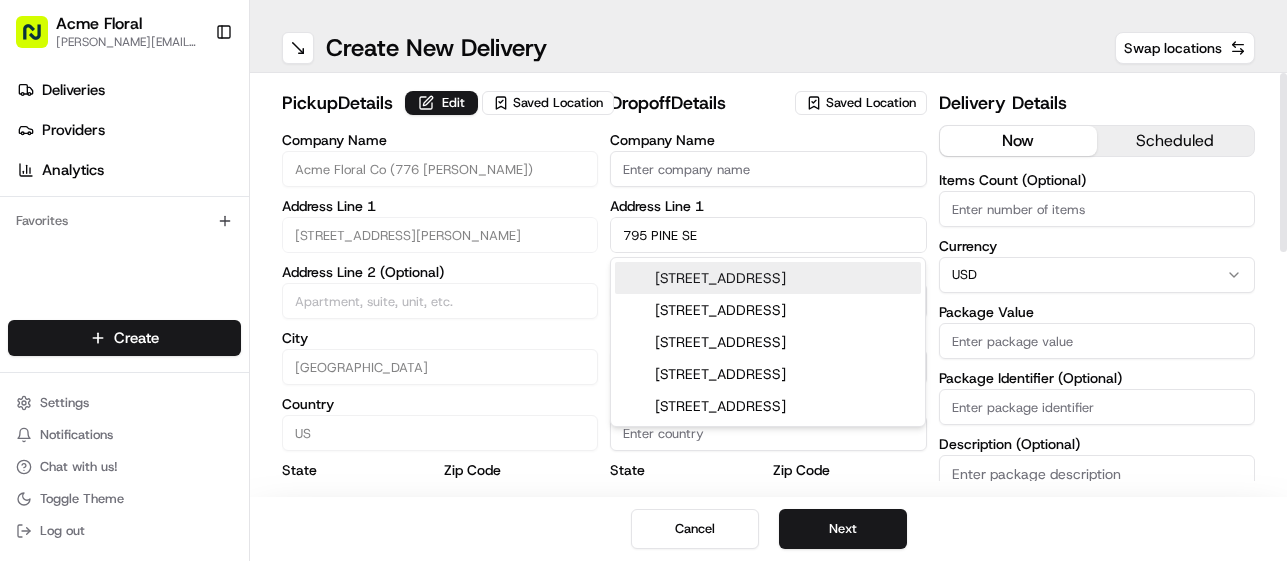 click on "[STREET_ADDRESS]" at bounding box center (768, 278) 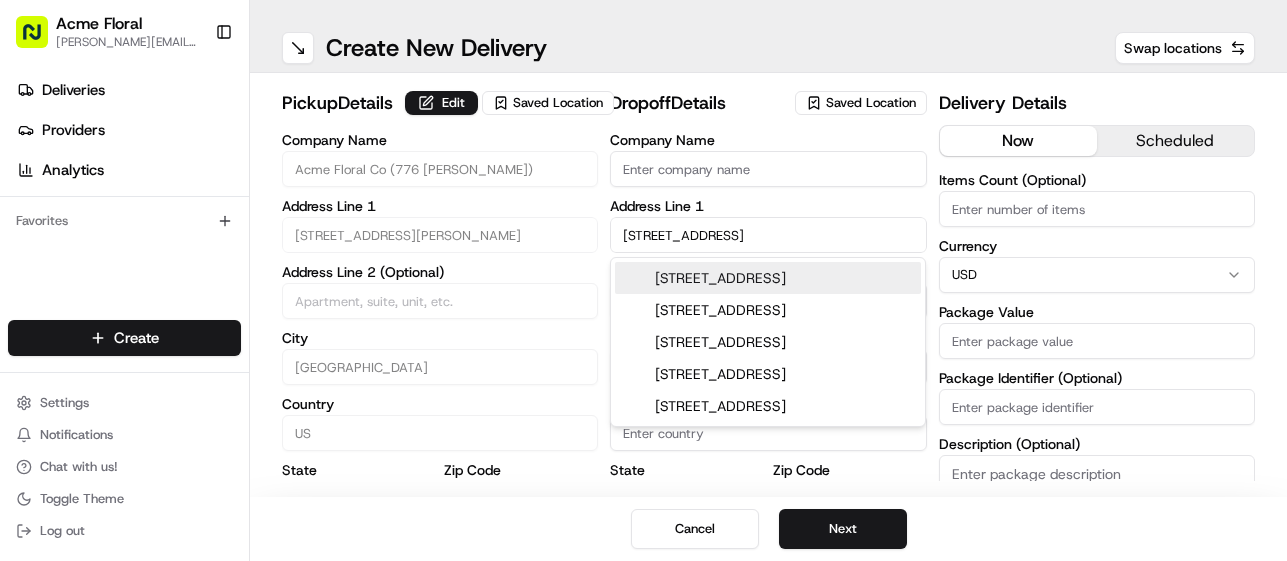 type on "[STREET_ADDRESS]" 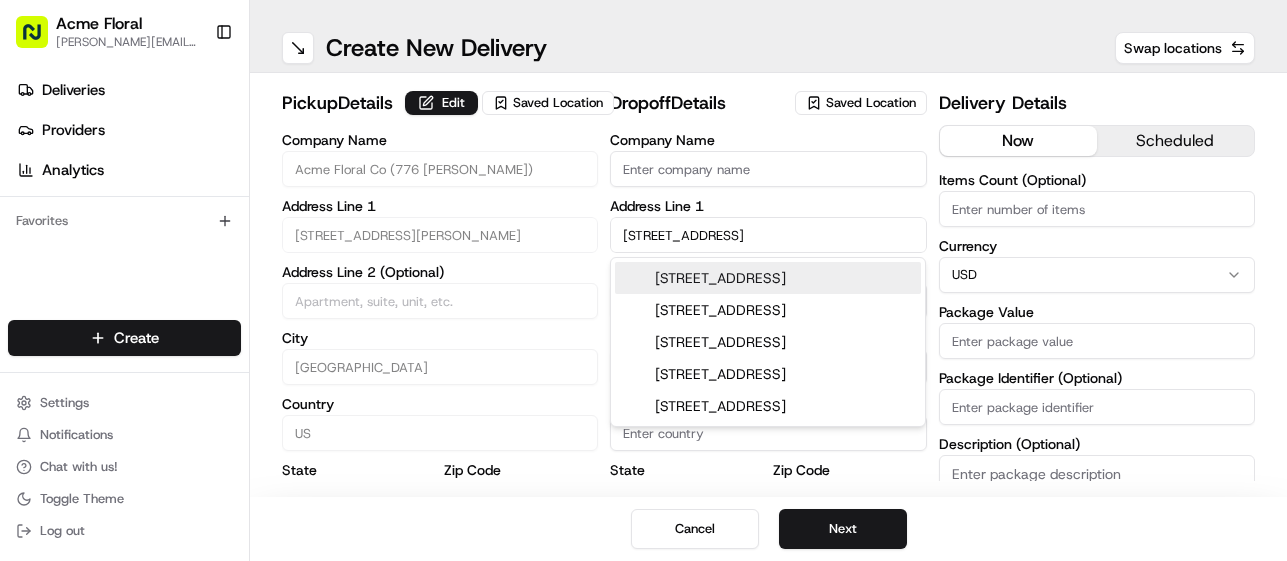 type on "[GEOGRAPHIC_DATA]" 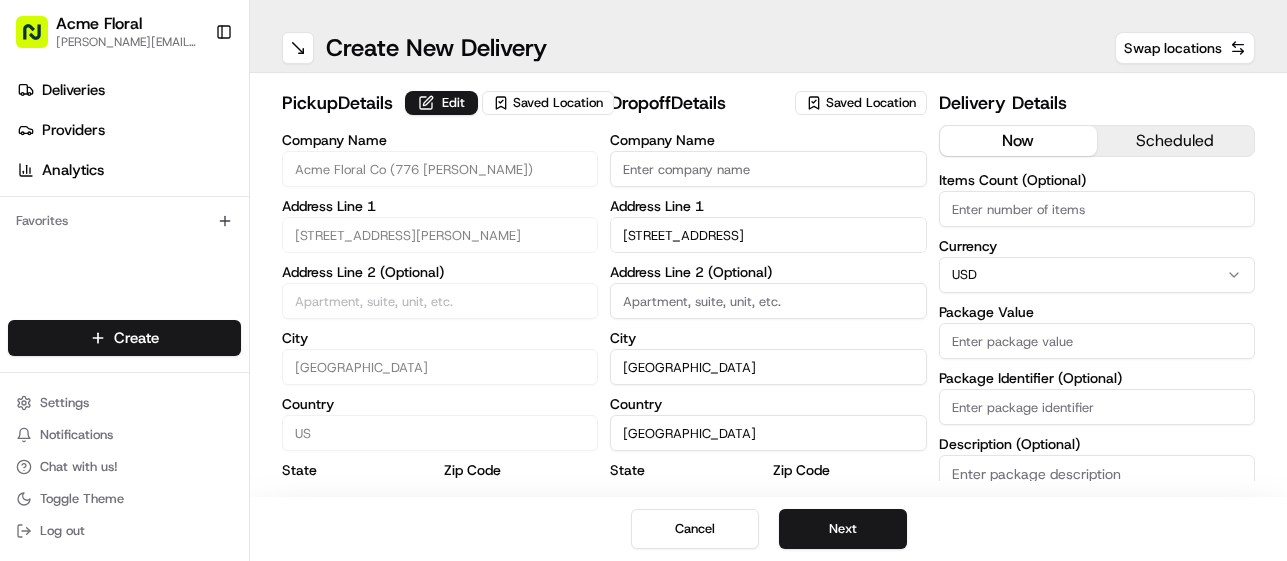 type on "[STREET_ADDRESS]" 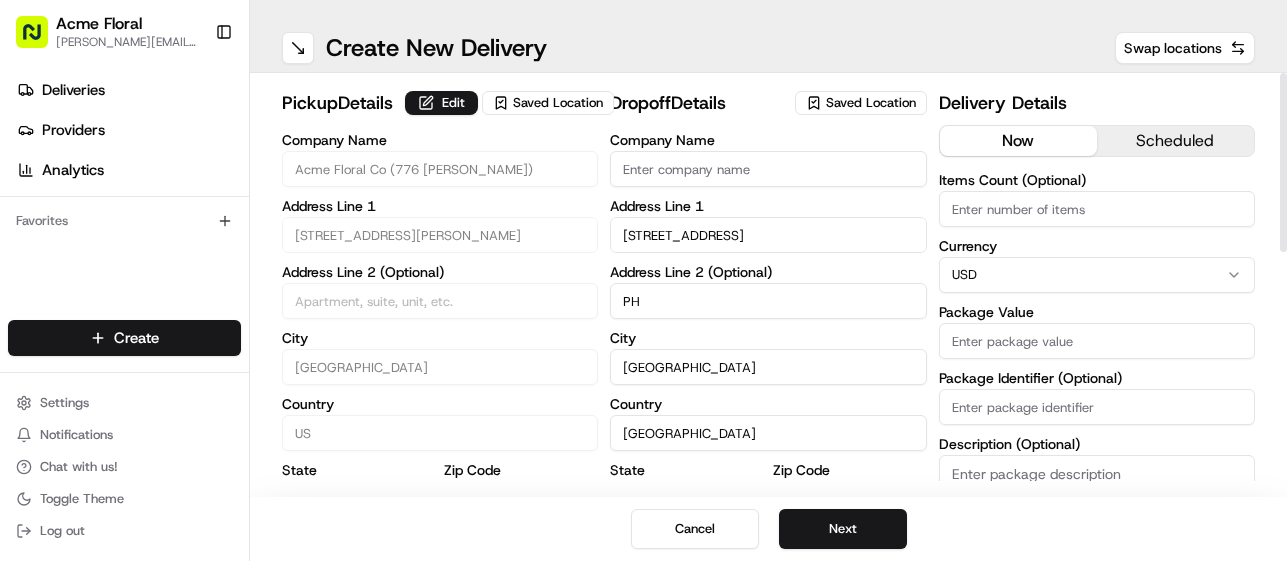 type on "PH" 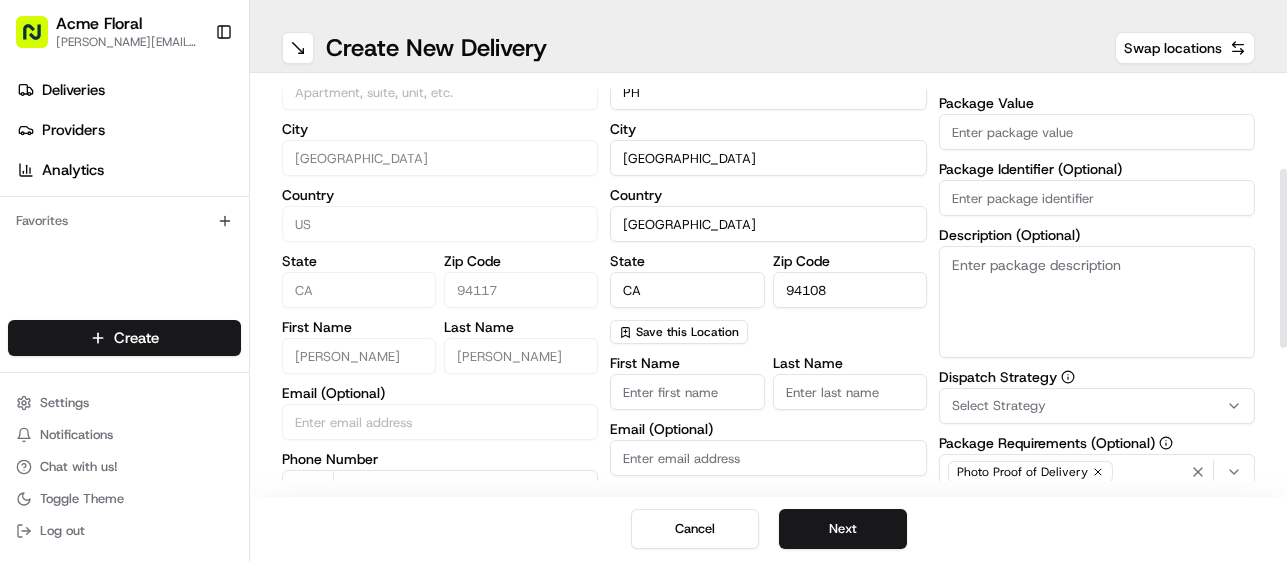 scroll, scrollTop: 210, scrollLeft: 0, axis: vertical 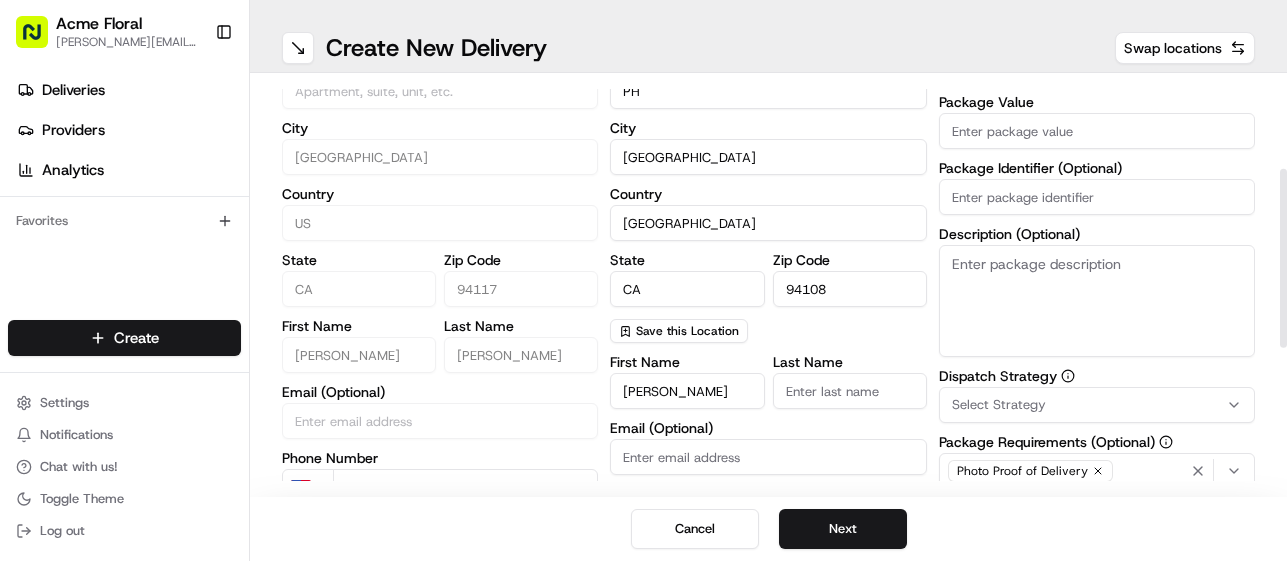type on "[PERSON_NAME]" 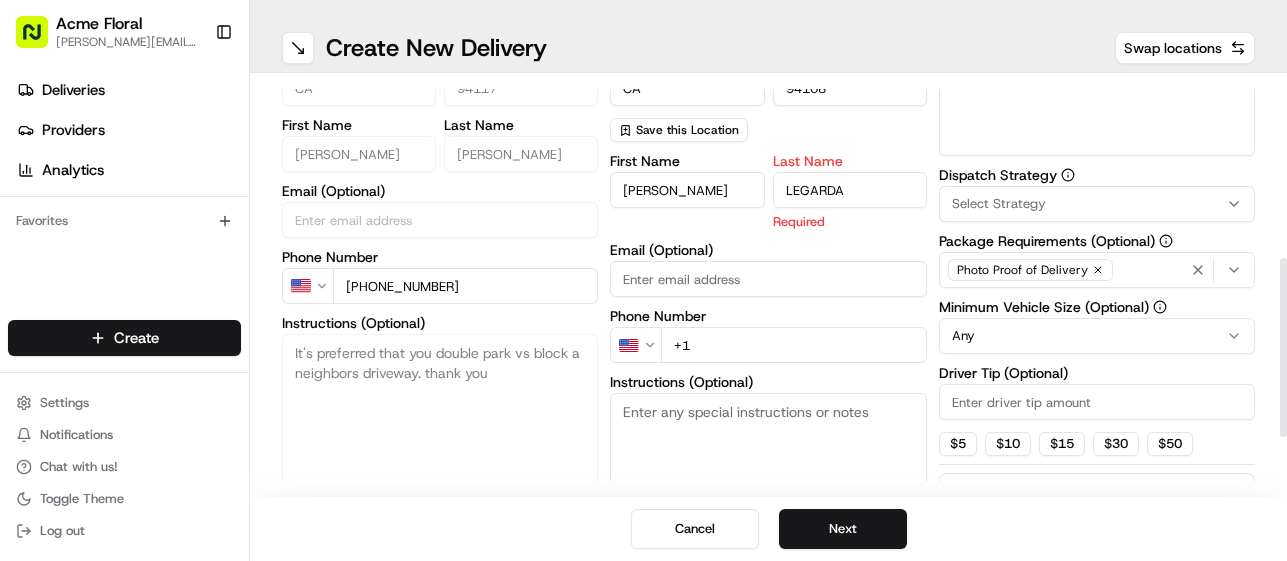 scroll, scrollTop: 415, scrollLeft: 0, axis: vertical 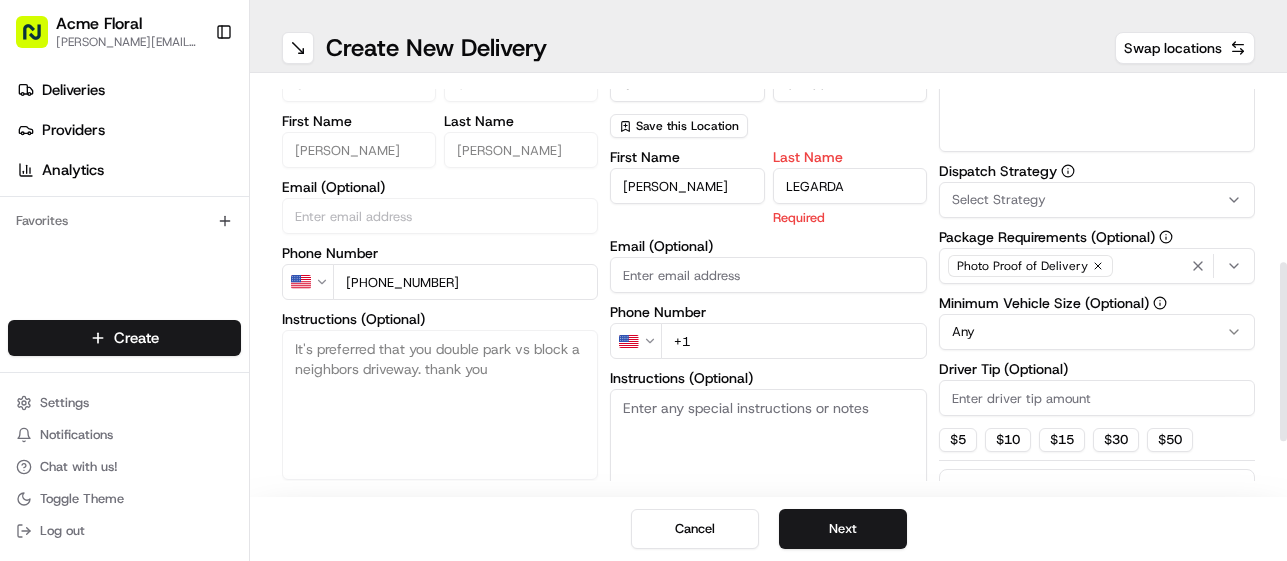 type on "LEGARDA" 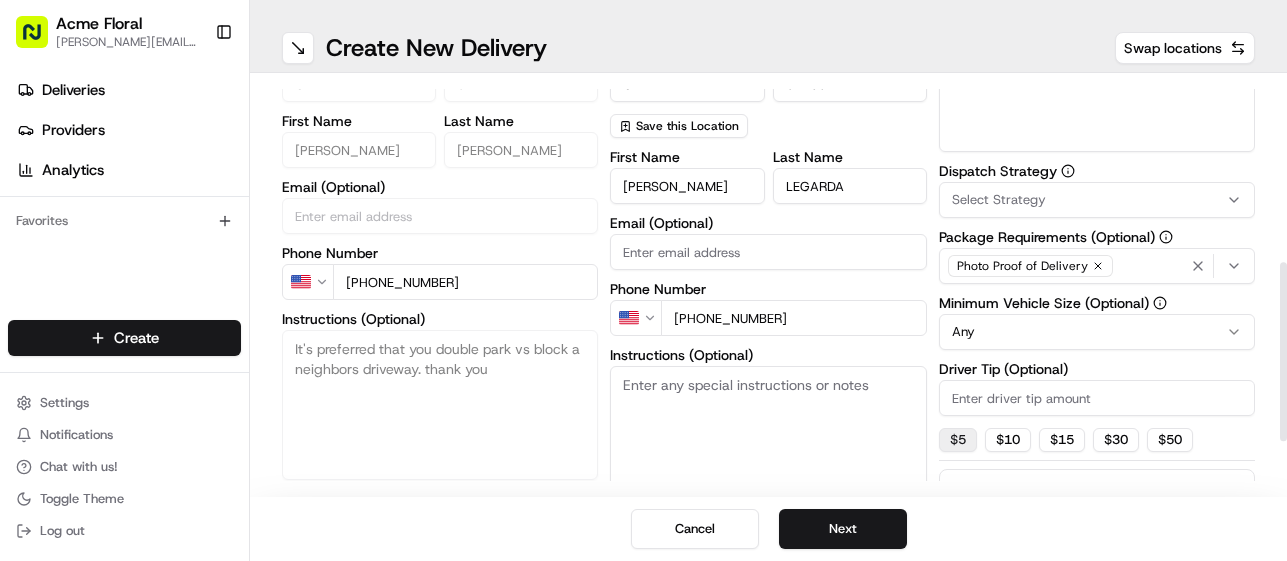 type on "[PHONE_NUMBER]" 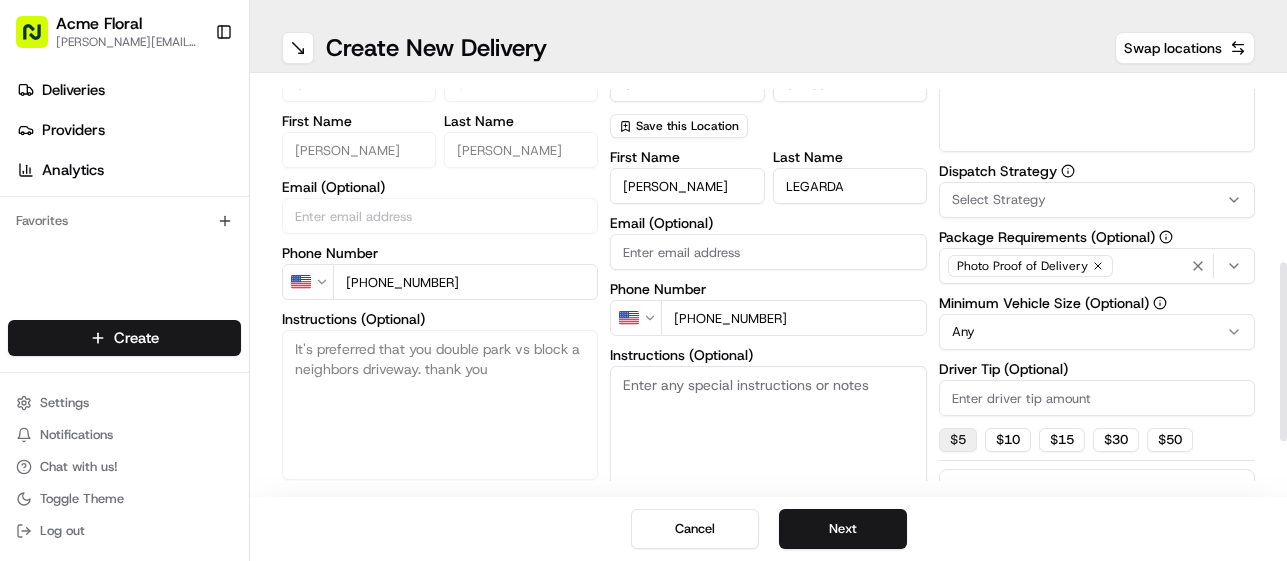 type on "5" 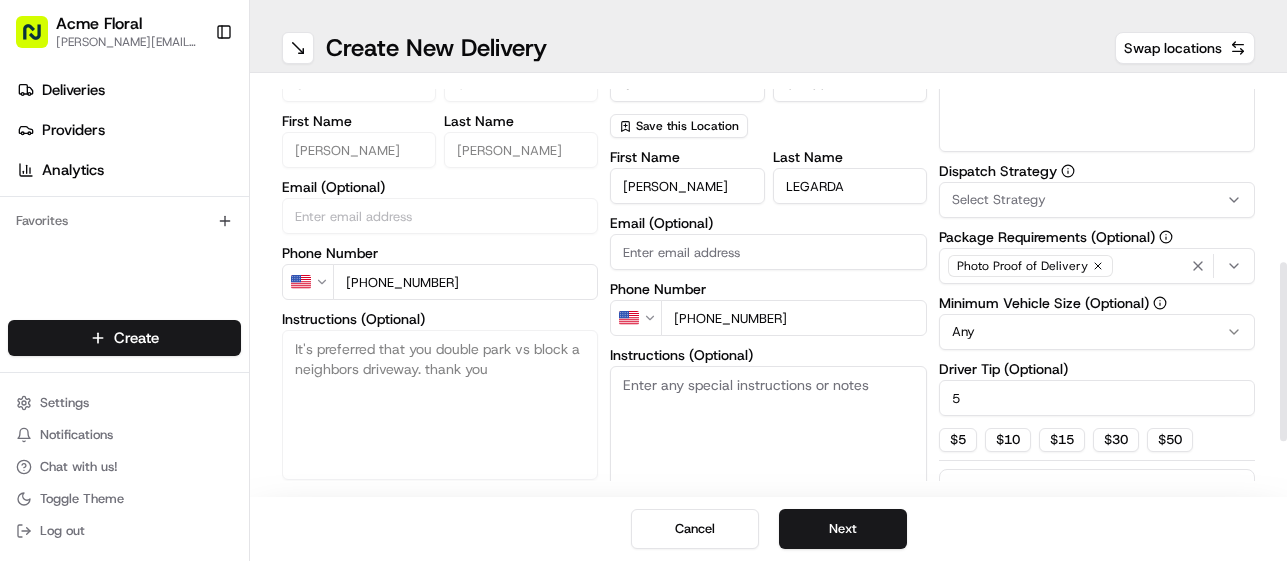 click on "Instructions (Optional)" at bounding box center [768, 441] 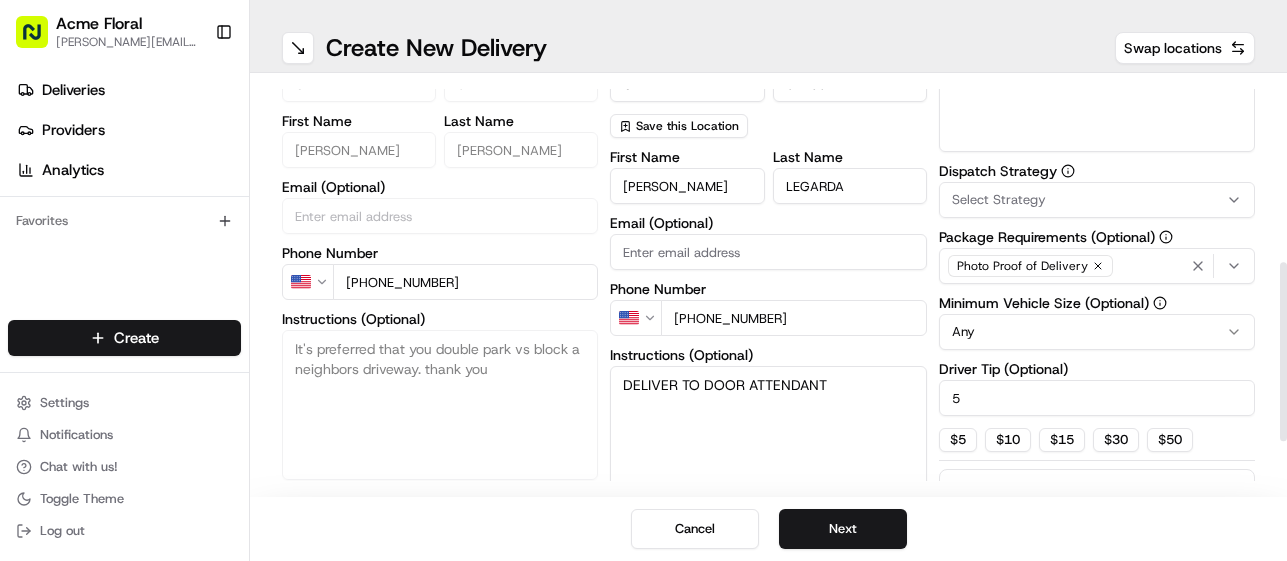 type on "DELIVER TO DOOR ATTENDANT" 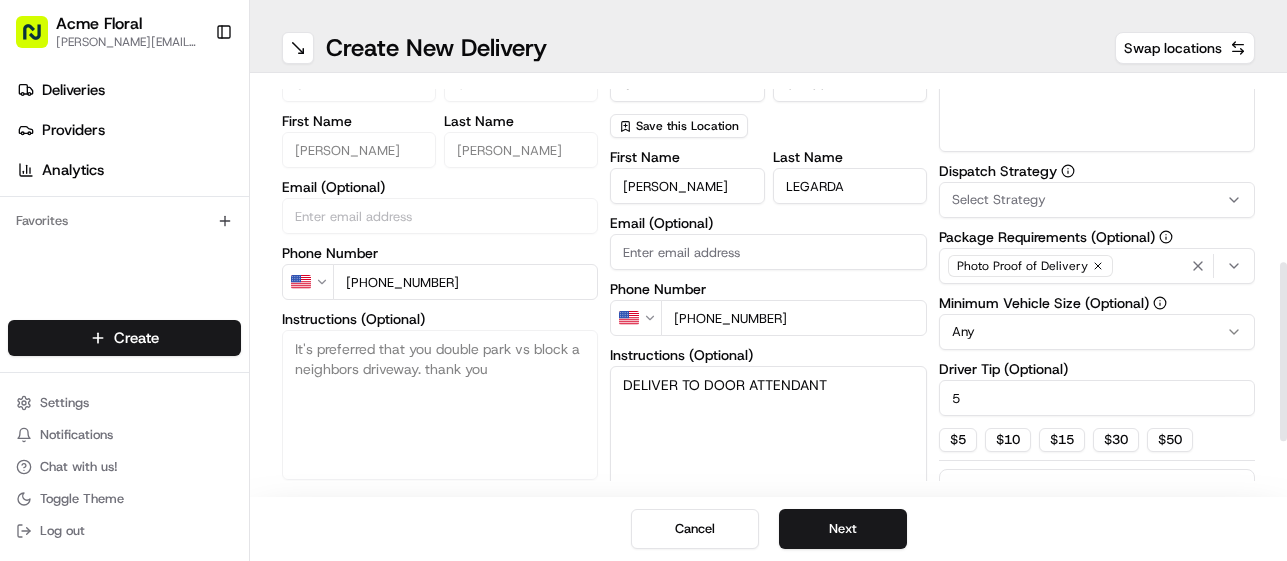 click on "Select Strategy" at bounding box center [1097, 200] 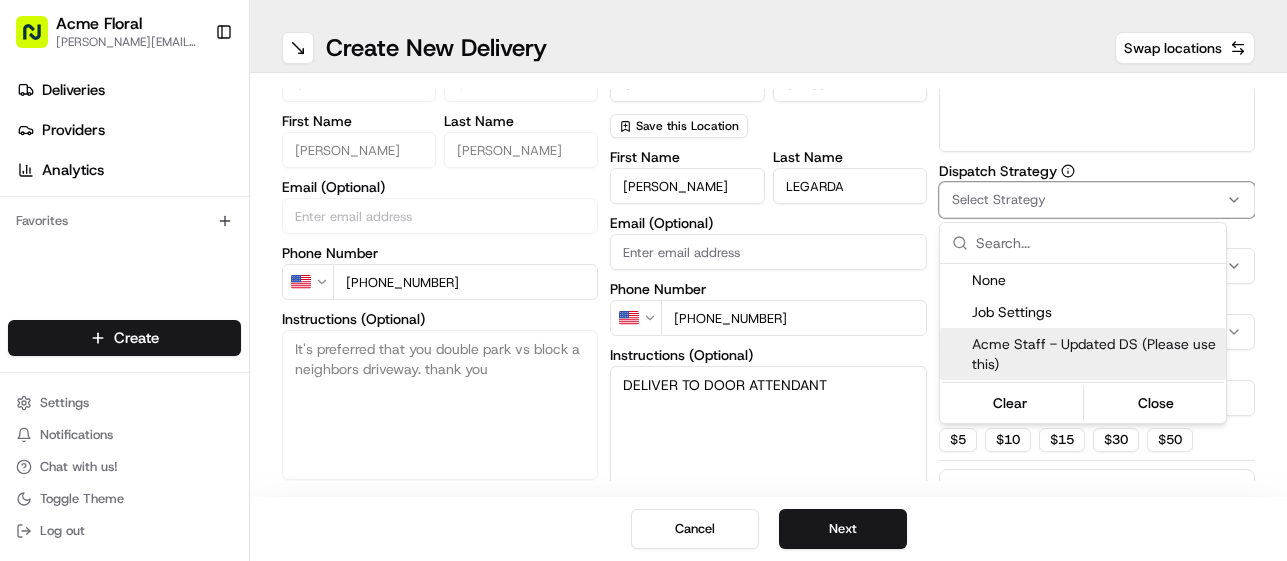 click on "Acme Staff - Updated DS (Please use this)" at bounding box center (1095, 354) 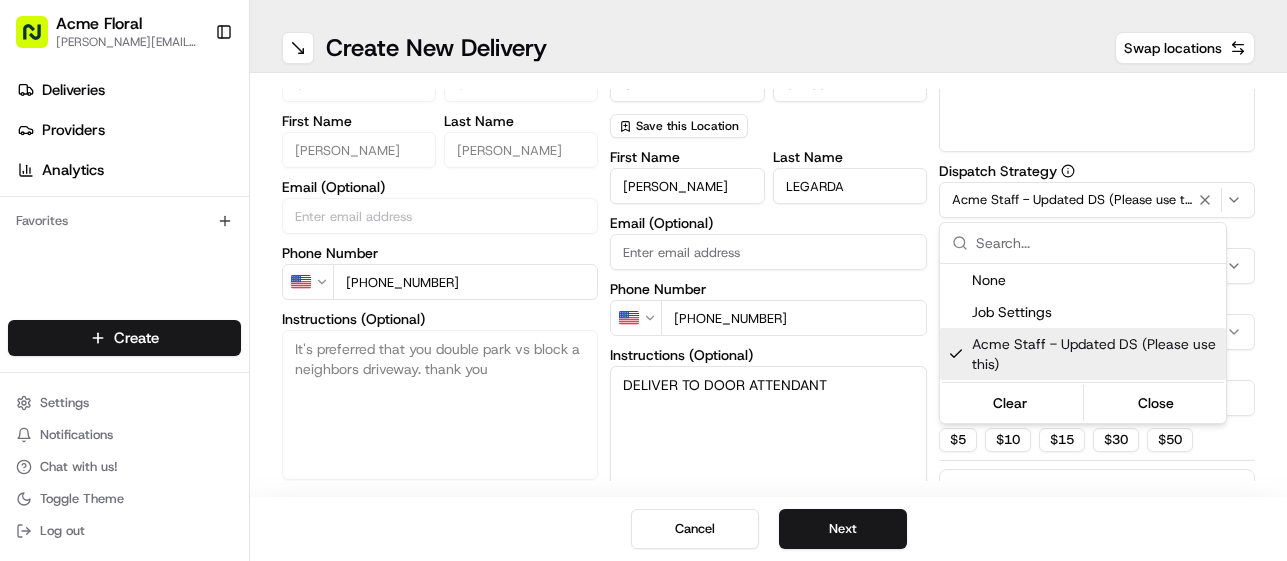click on "Acme Floral [PERSON_NAME][EMAIL_ADDRESS][DOMAIN_NAME] Toggle Sidebar Deliveries Providers Analytics Favorites Main Menu Members & Organization Organization Users Roles Preferences Customization Tracking Orchestration Automations Dispatch Strategy Locations Pickup Locations Dropoff Locations Billing Billing Refund Requests Integrations Notification Triggers Webhooks API Keys Request Logs Create Settings Notifications Chat with us! Toggle Theme Log out ← Move left → Move right ↑ Move up ↓ Move down + Zoom in - Zoom out Home Jump left by 75% End Jump right by 75% Page Up Jump up by 75% Page Down Jump down by 75% Map Data Map data ©2025 Google Map data ©2025 Google 200 km  Click to toggle between metric and imperial units Terms Create New Delivery Swap locations pickup  Details  Edit Saved Location Company Name Acme Floral Co (776 [PERSON_NAME]) Address Line 1 776 [PERSON_NAME] St Address Line 2 (Optional) City [GEOGRAPHIC_DATA] Country [GEOGRAPHIC_DATA] State [US_STATE] Zip Code 94117 First Name [PERSON_NAME] Last Name [PERSON_NAME] Email (Optional) Phone Number" at bounding box center (643, 280) 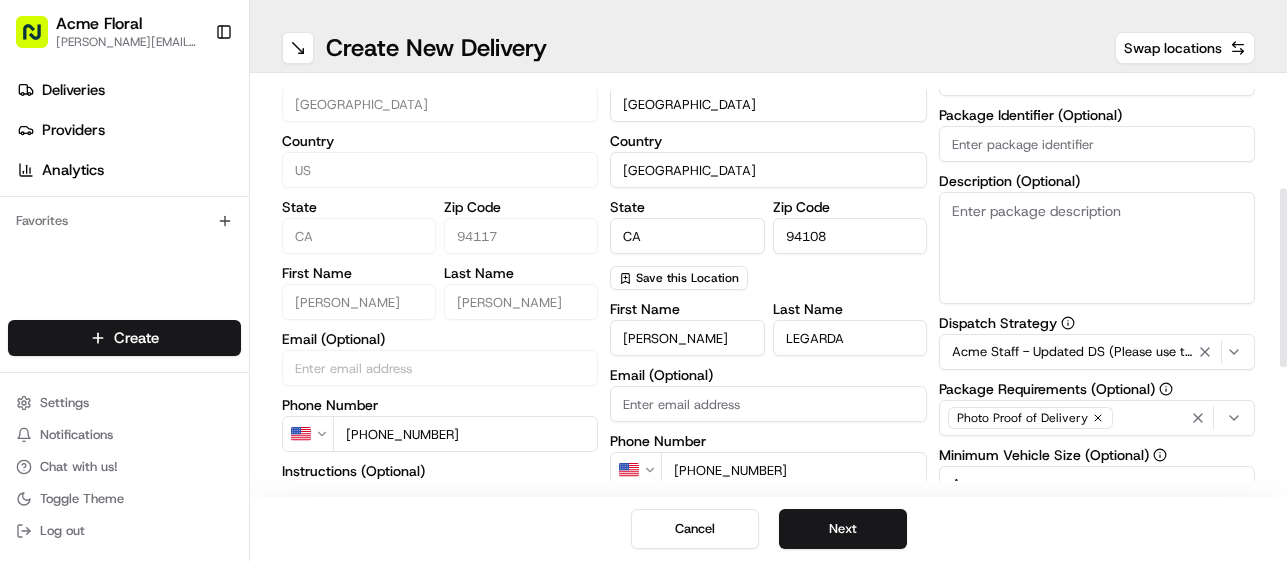 scroll, scrollTop: 208, scrollLeft: 0, axis: vertical 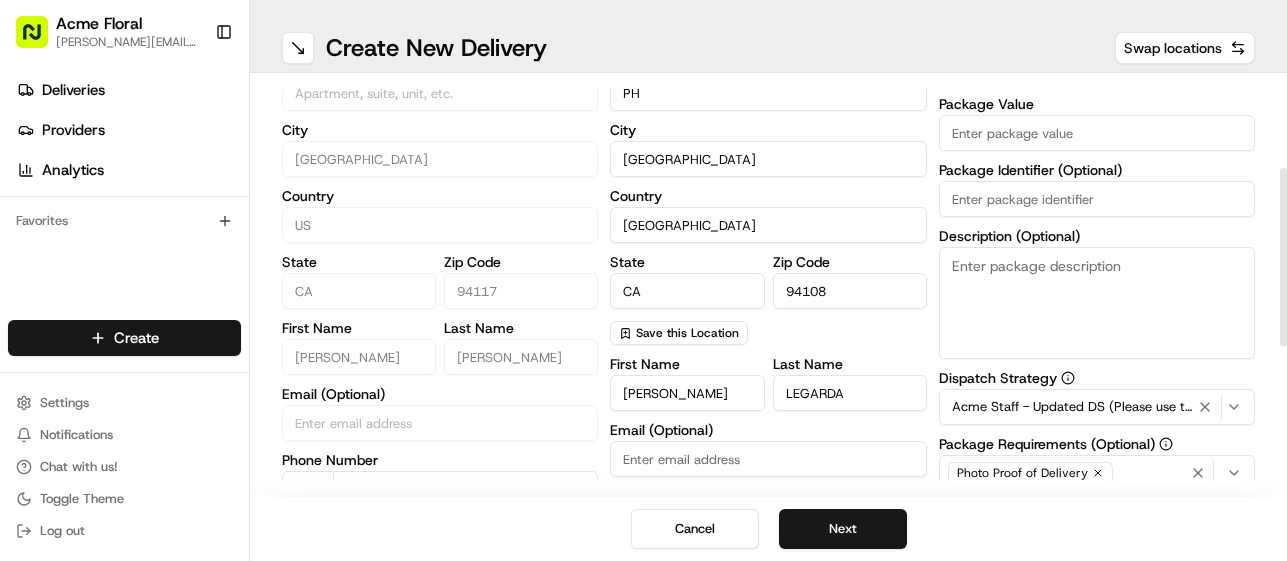 click on "Description (Optional)" at bounding box center [1097, 303] 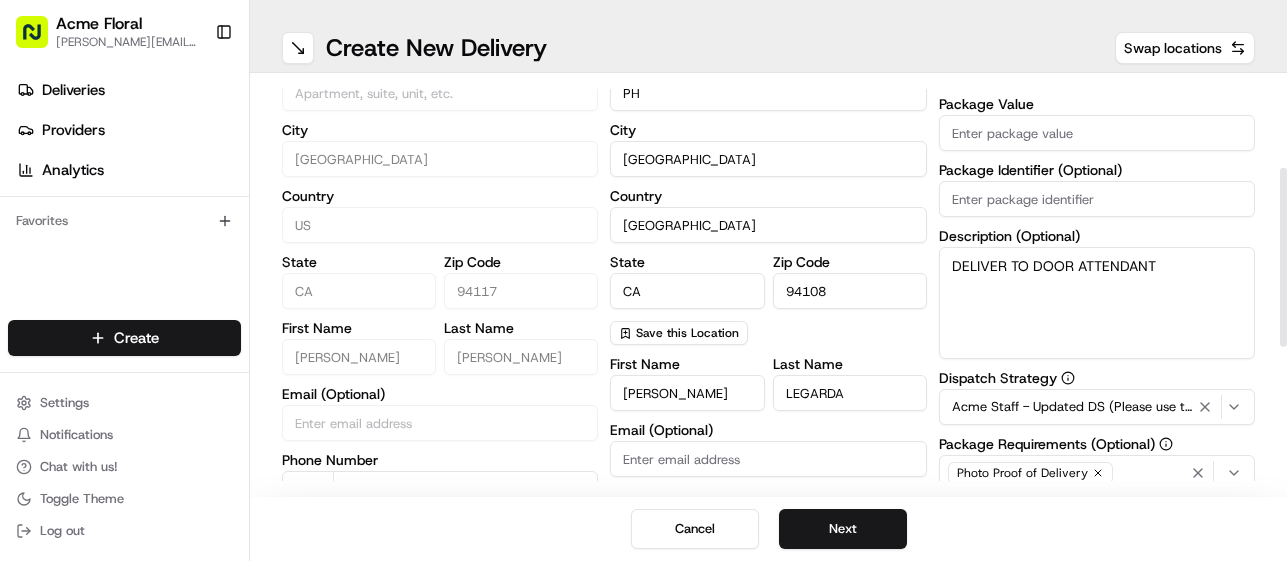 click on "DELIVER TO DOOR ATTENDANT" at bounding box center [1097, 303] 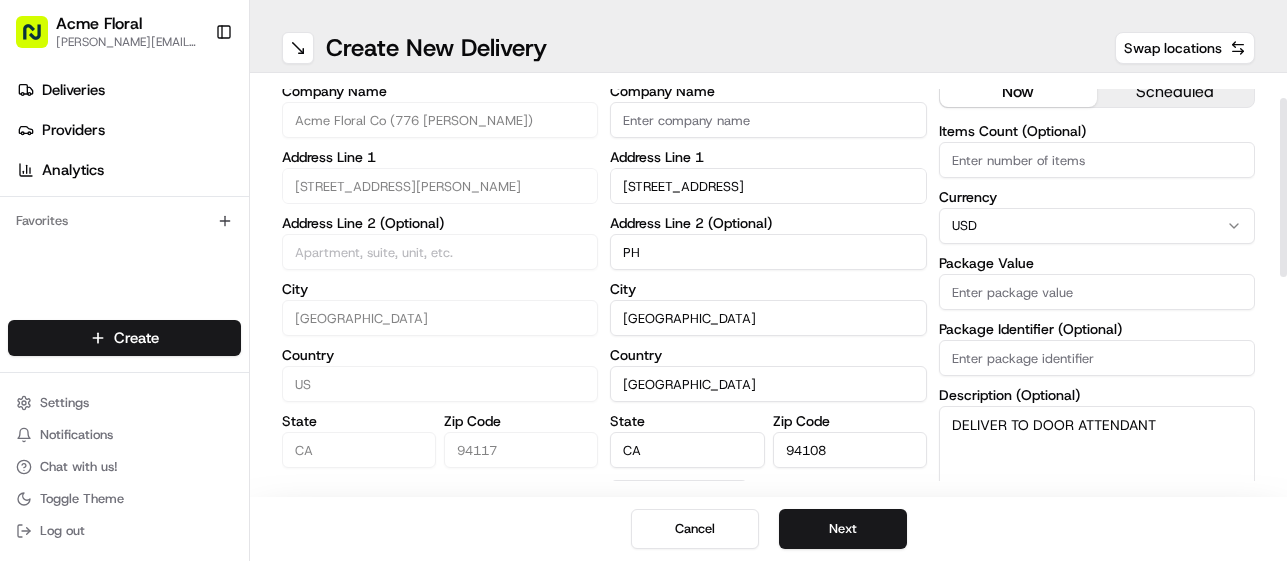 scroll, scrollTop: 37, scrollLeft: 0, axis: vertical 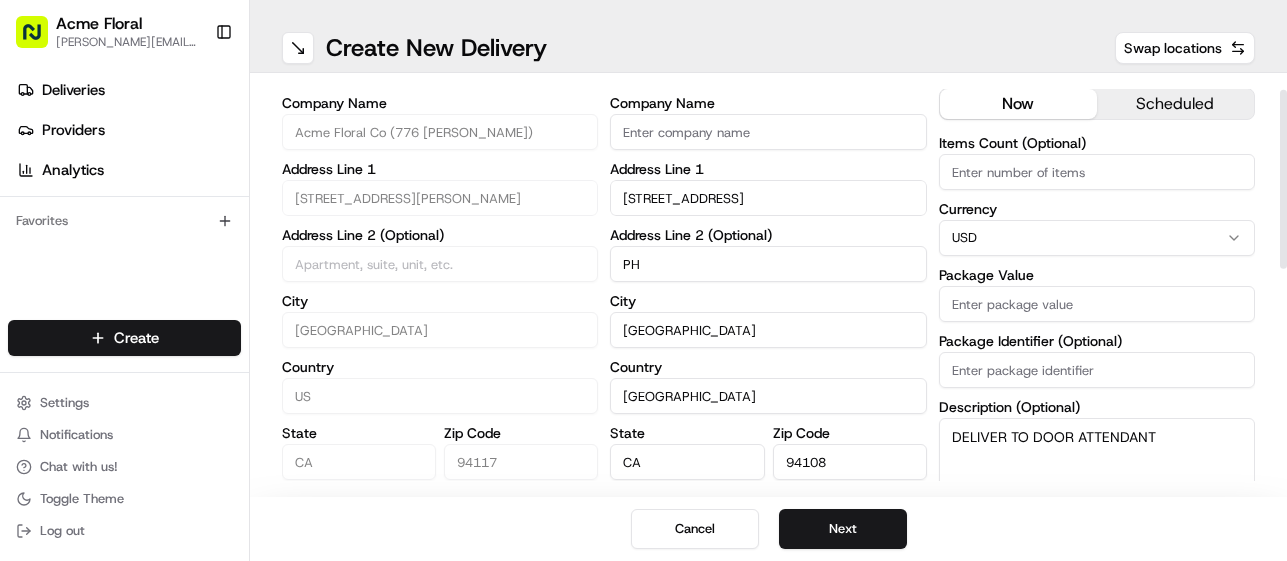 type on "DELIVER TO DOOR ATTENDANT" 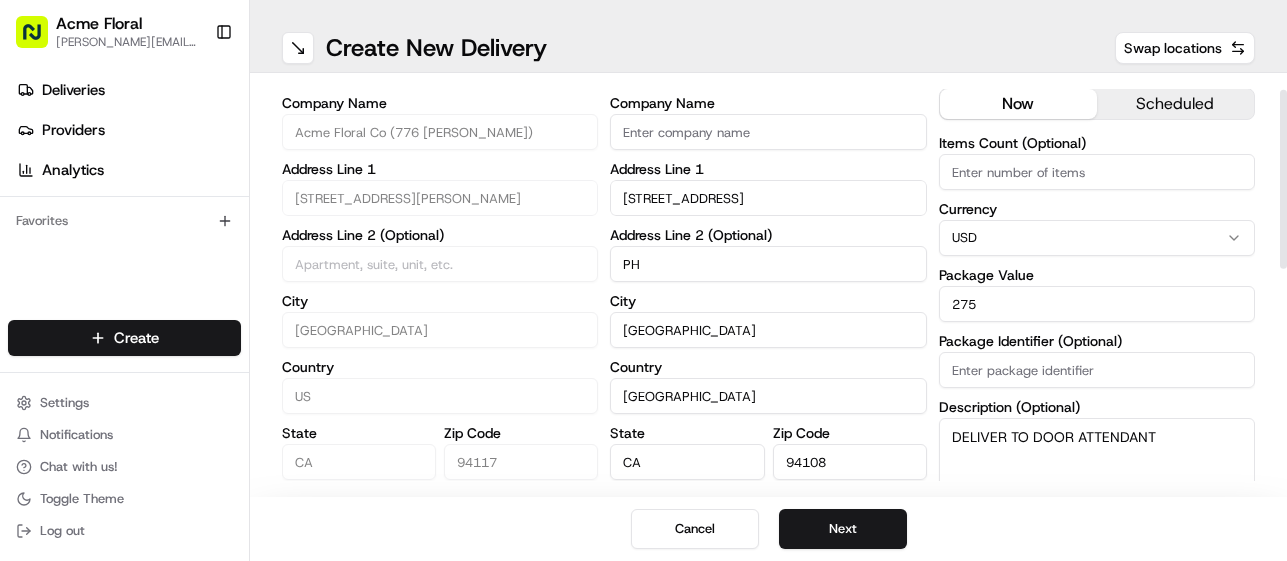 type on "275" 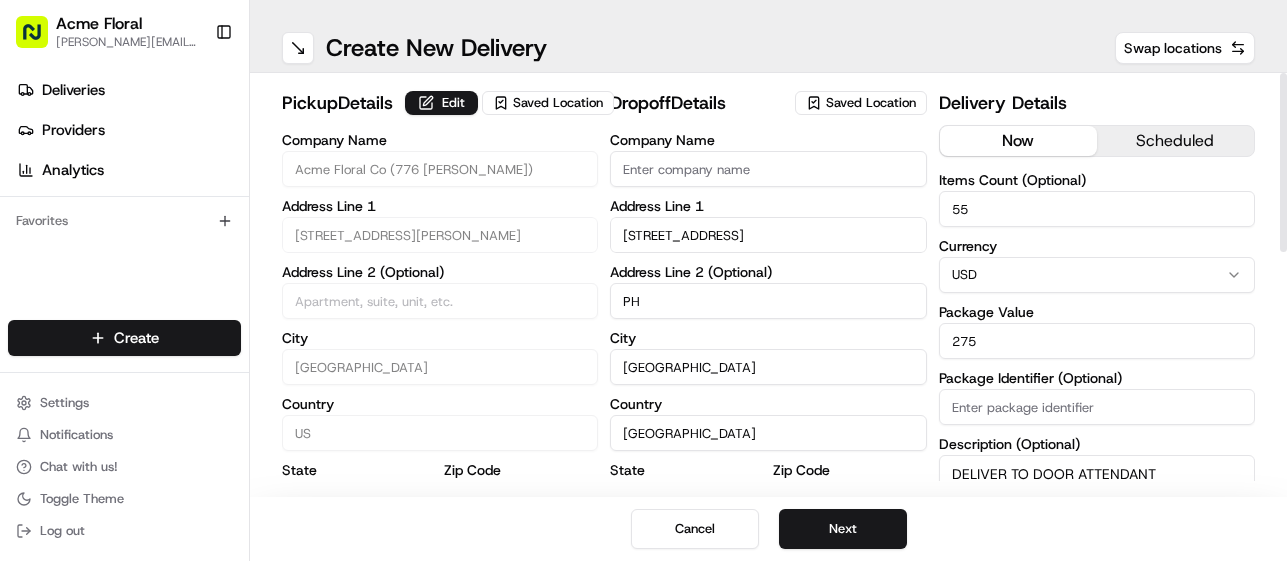 scroll, scrollTop: 0, scrollLeft: 0, axis: both 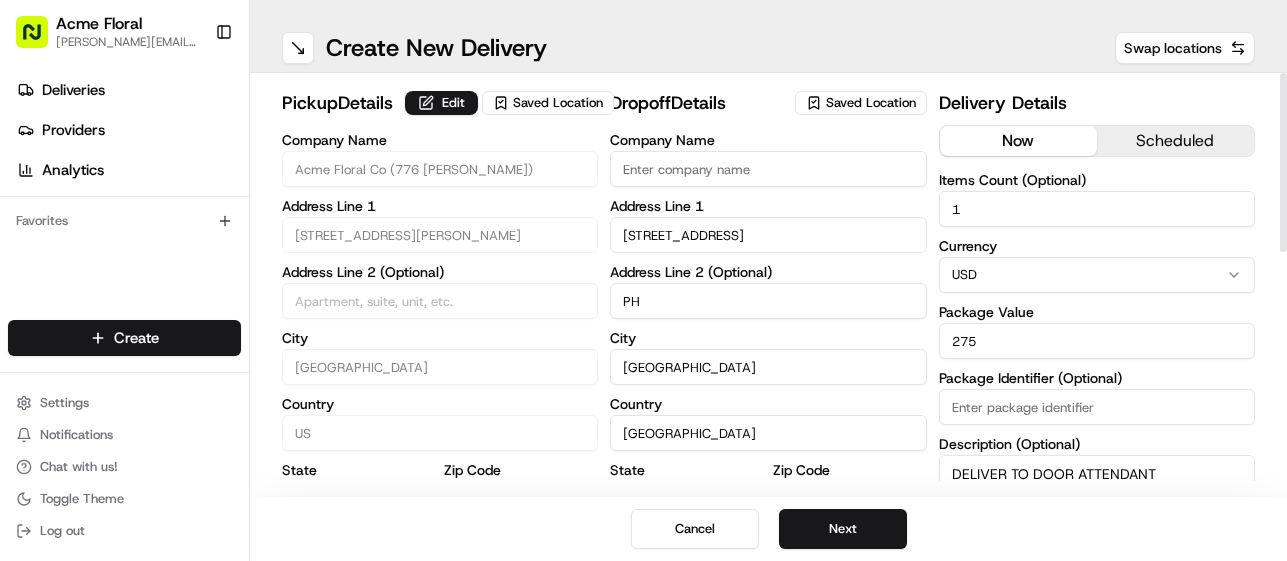 type on "1" 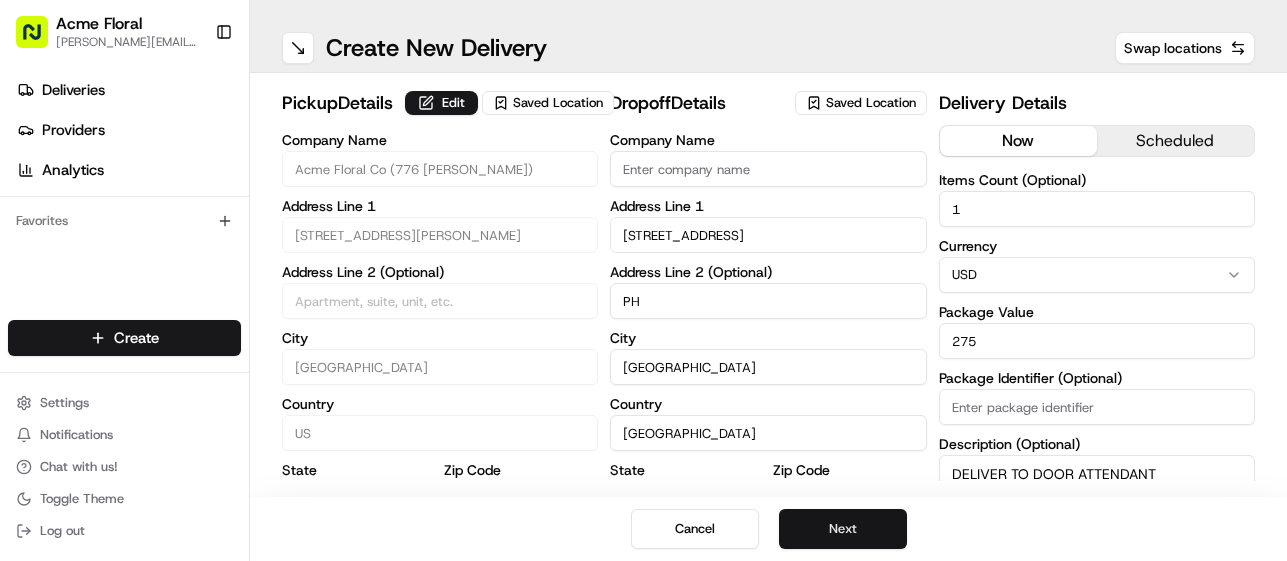 click on "Next" at bounding box center [843, 529] 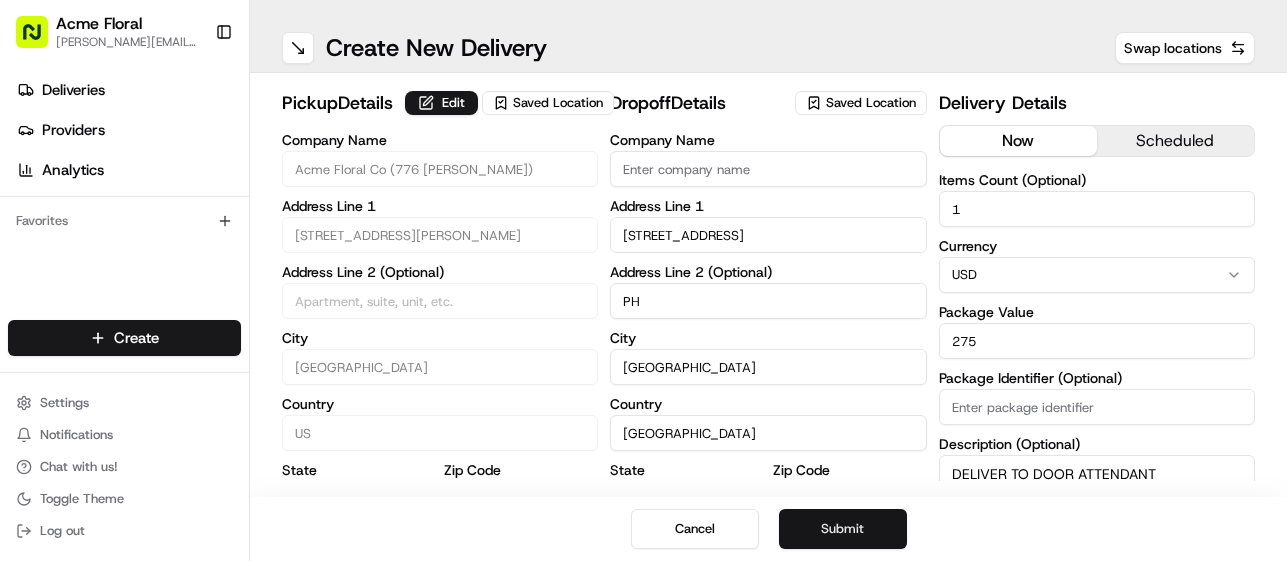 click on "Submit" at bounding box center [843, 529] 